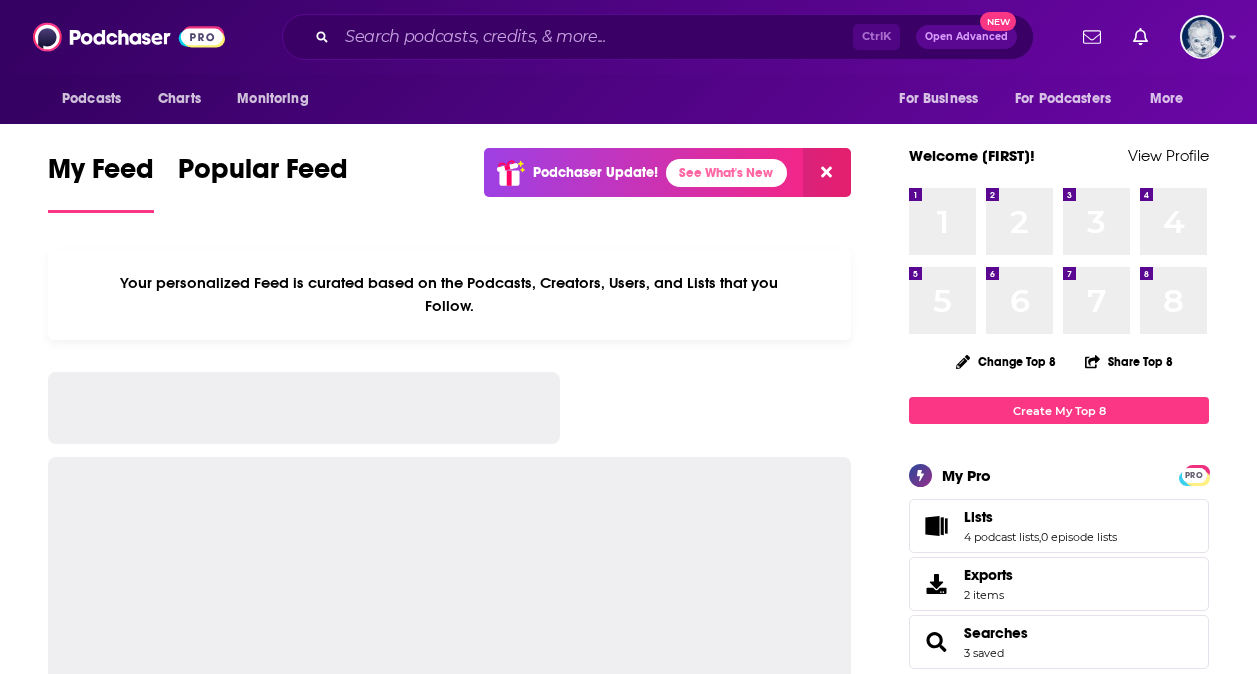 scroll, scrollTop: 0, scrollLeft: 0, axis: both 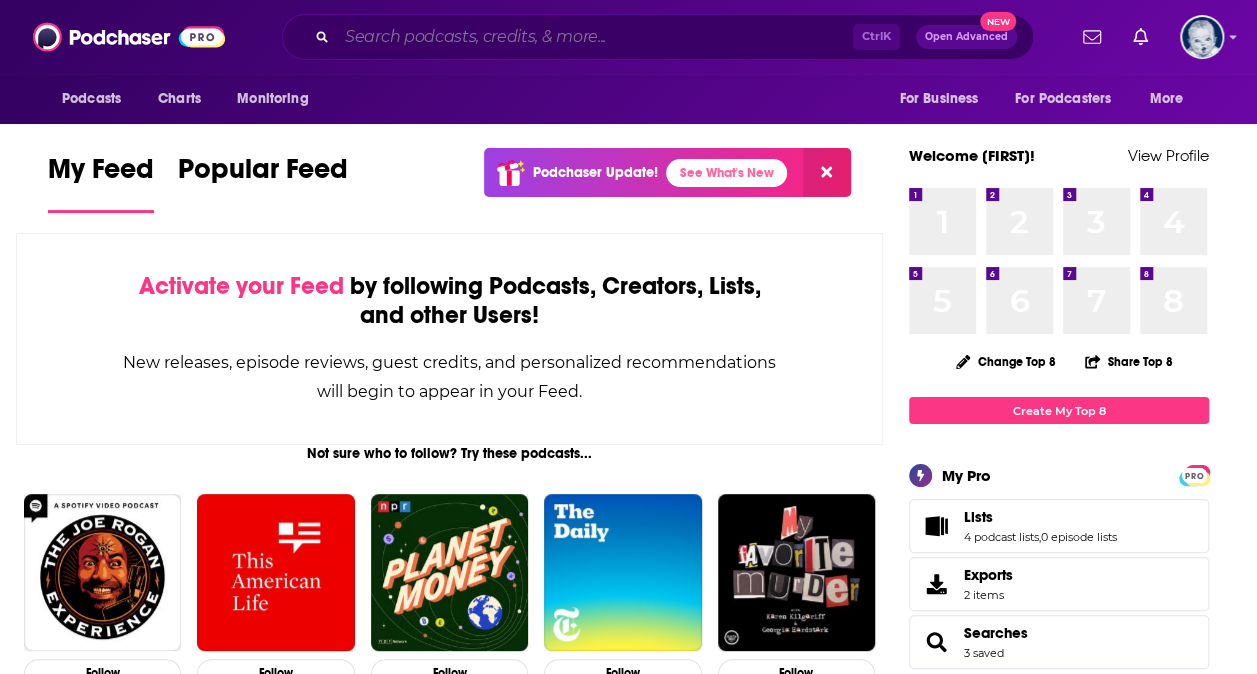click at bounding box center (595, 37) 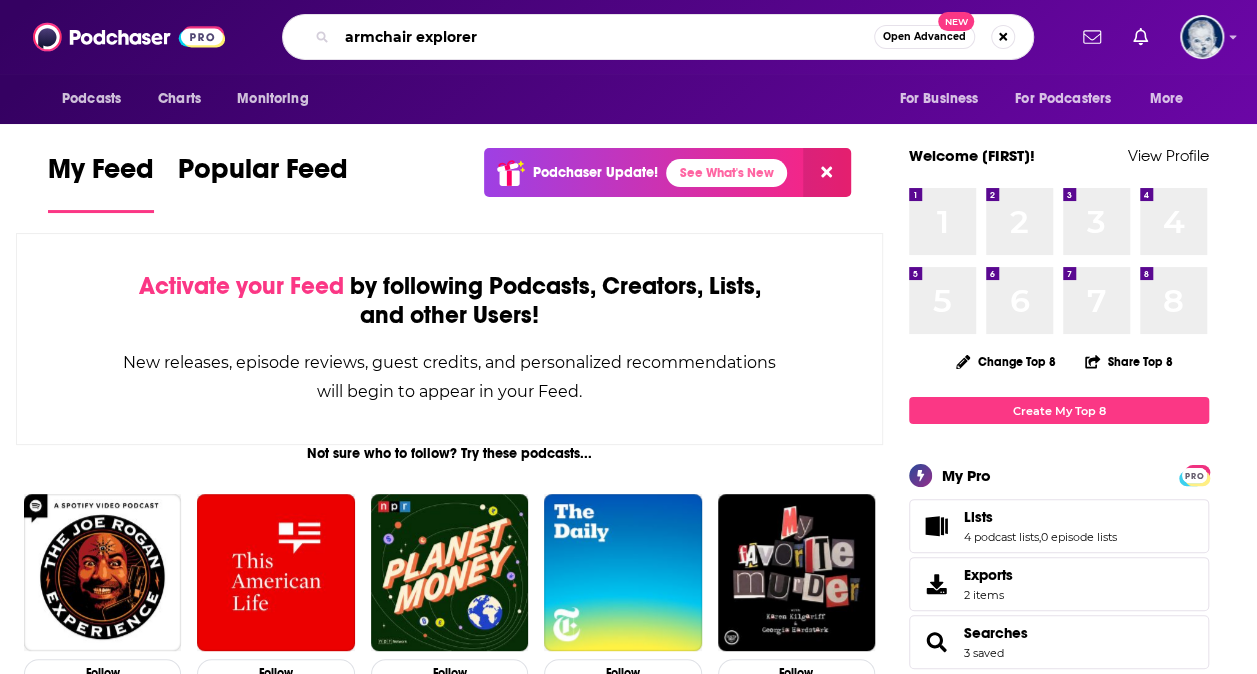 type on "armchair explorer" 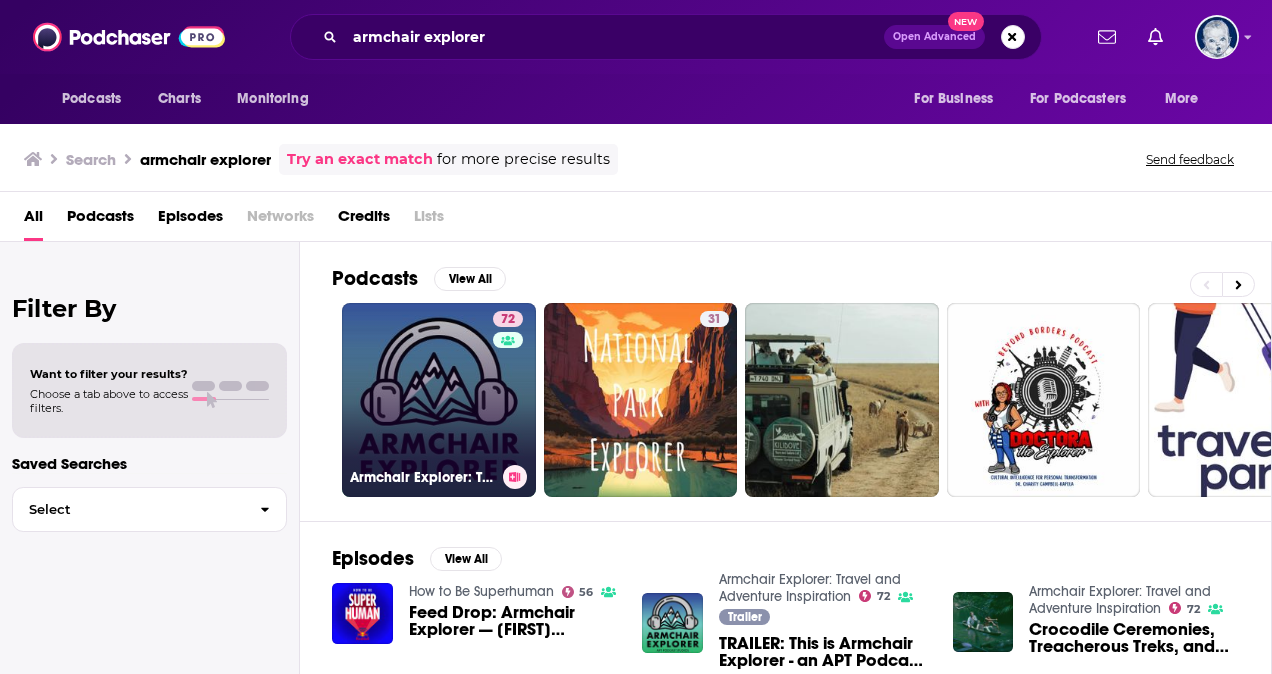 click on "72 Armchair Explorer: Travel and Adventure Inspiration" at bounding box center (439, 400) 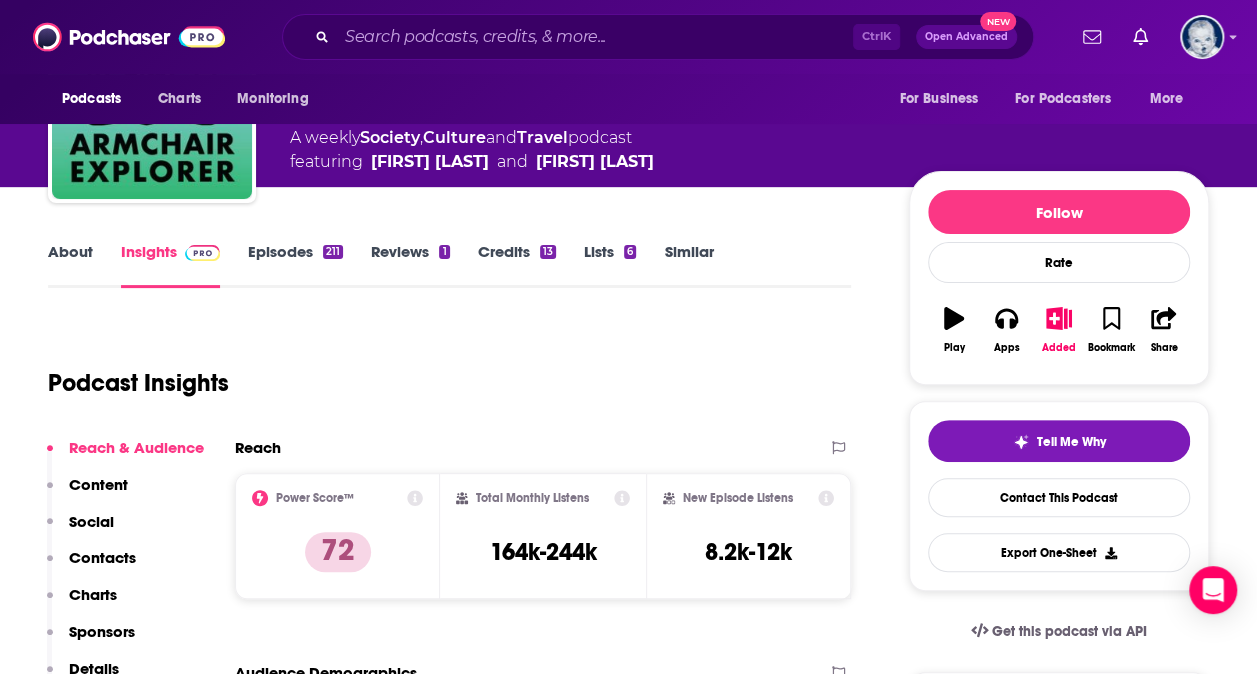scroll, scrollTop: 221, scrollLeft: 0, axis: vertical 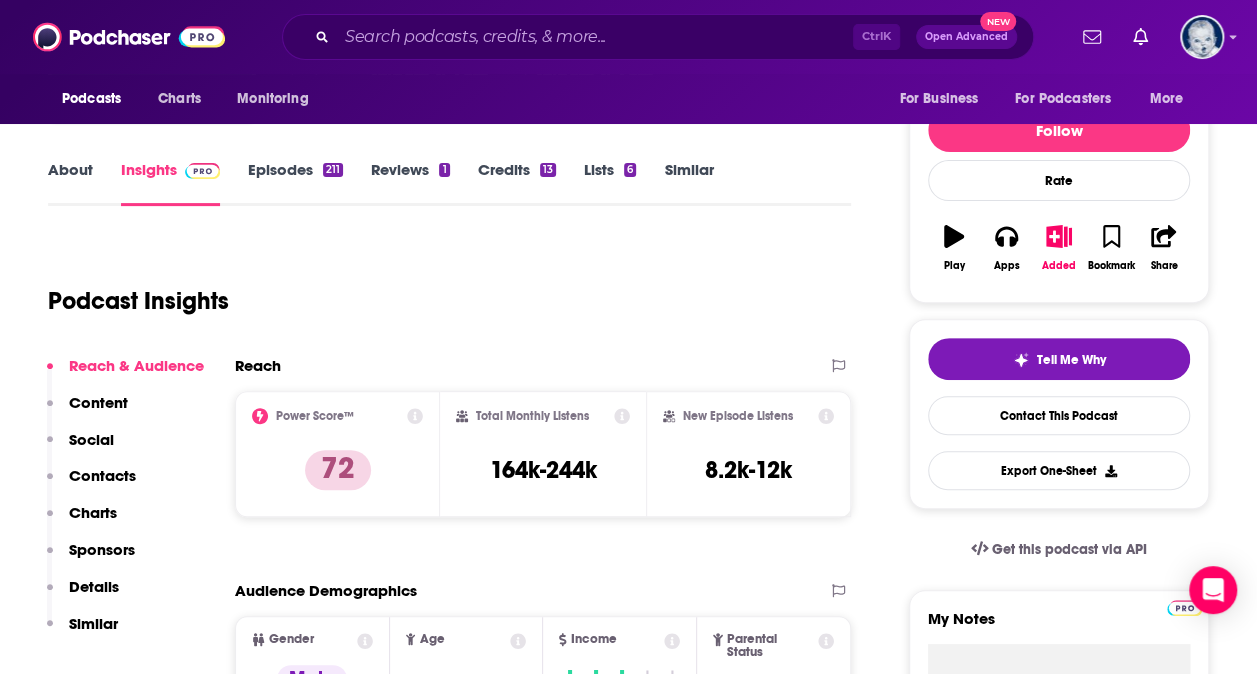 click at bounding box center [198, 169] 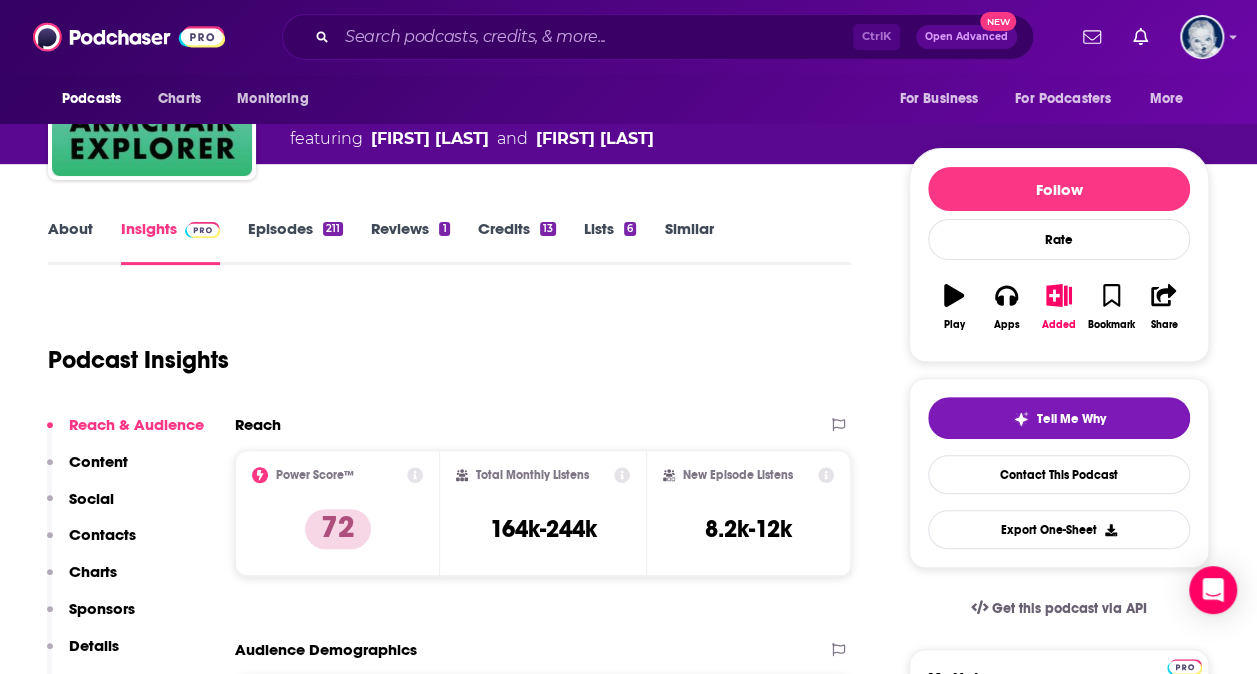 scroll, scrollTop: 161, scrollLeft: 0, axis: vertical 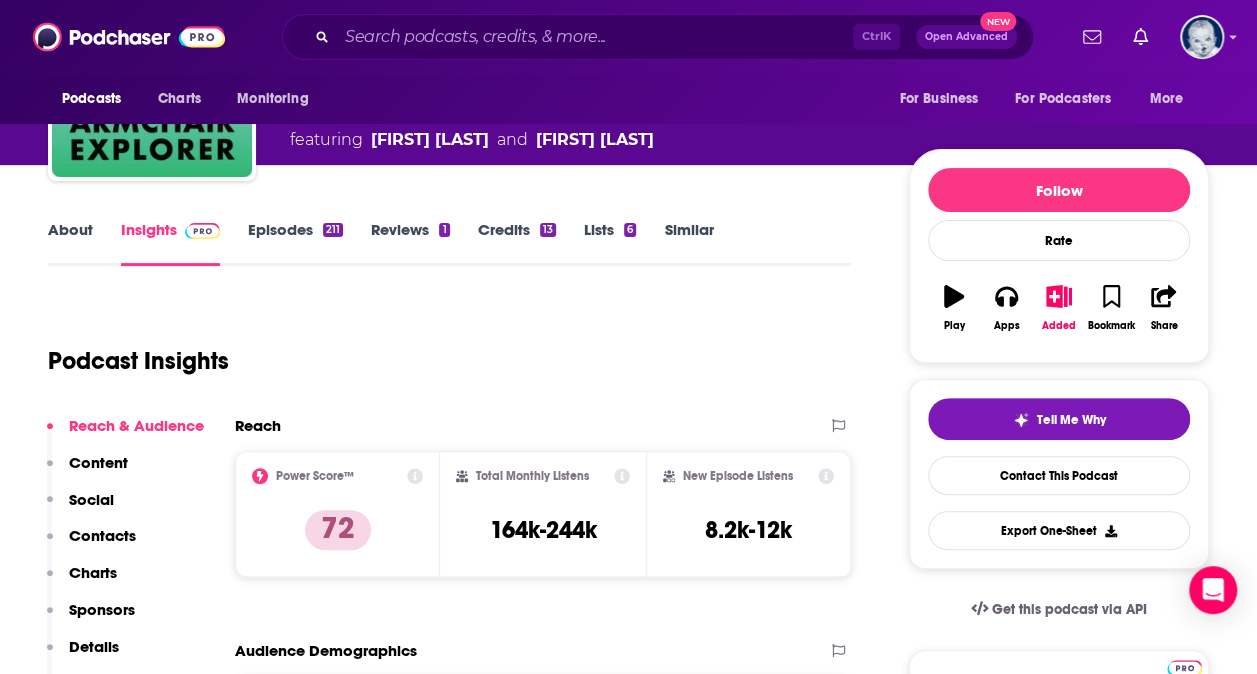click on "About" at bounding box center (70, 243) 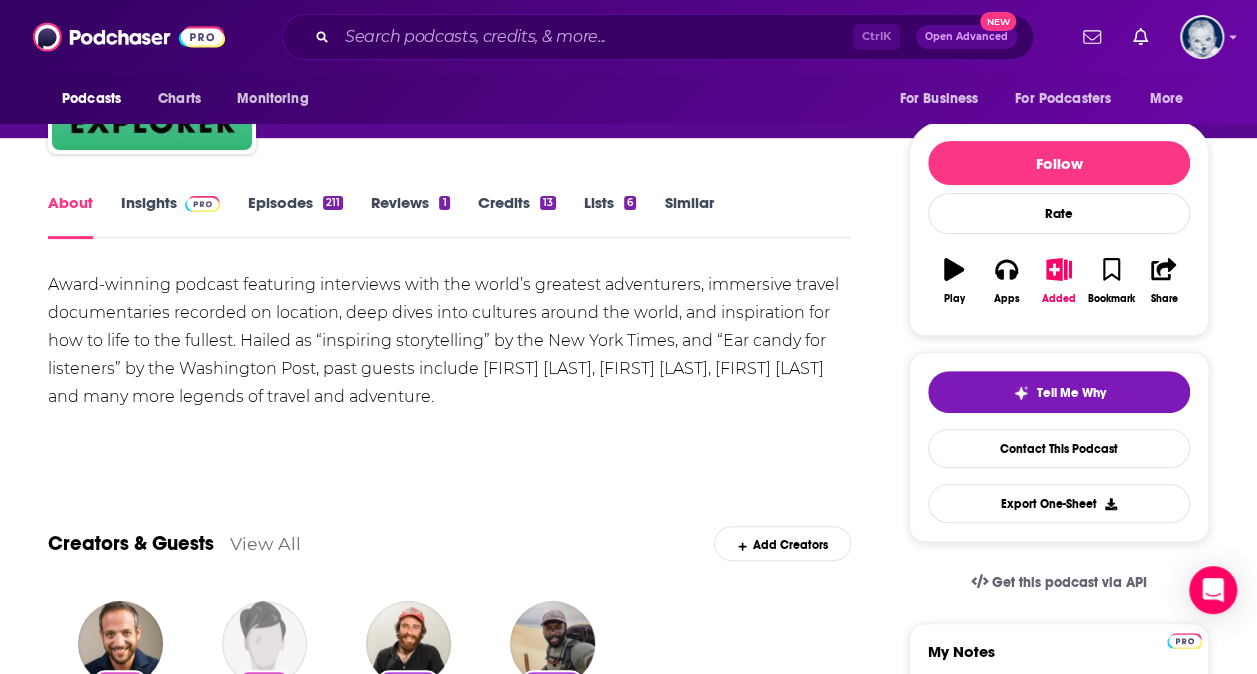 scroll, scrollTop: 200, scrollLeft: 0, axis: vertical 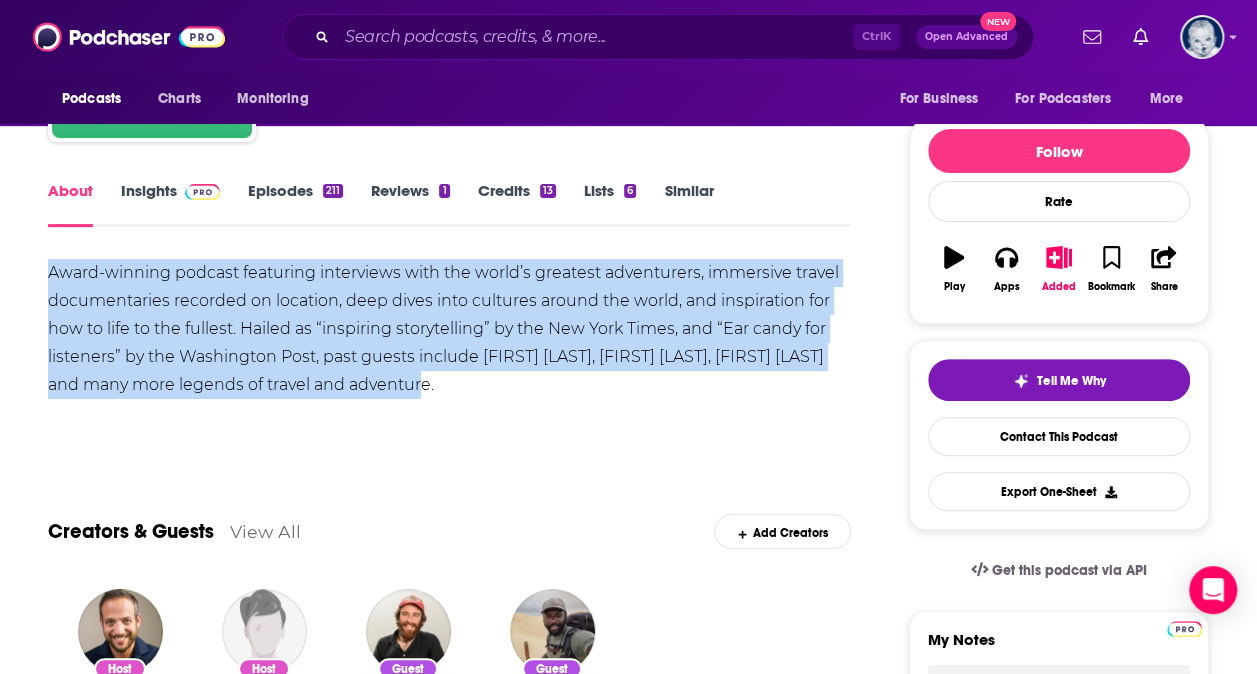 drag, startPoint x: 460, startPoint y: 378, endPoint x: 31, endPoint y: 274, distance: 441.4261 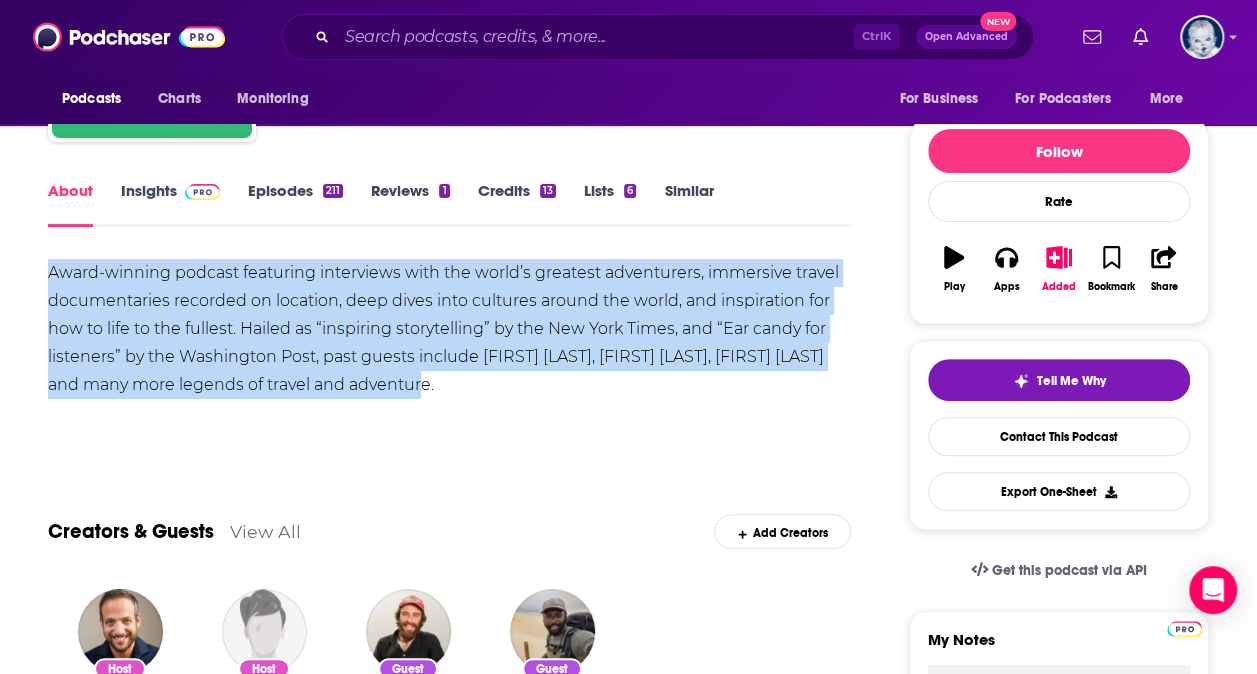 click on "About Insights Episodes 211 Reviews 1 Credits 13 Lists 6 Similar Award-winning podcast featuring interviews with the world’s greatest adventurers, immersive travel documentaries recorded on location, deep dives into cultures around the world, and inspiration for how to life to the fullest. Hailed as “inspiring storytelling” by the New York Times, and “Ear candy for listeners” by the Washington Post, past guests include [FIRST] [LAST], [FIRST] [LAST], [FIRST] [LAST] and many more legends of travel and adventure. Show More Creators & Guests View All Add Creators Host [FIRST] [LAST] 209 episodes Host [FIRST] [LAST] 2 episodes Guest [FIRST] [LAST] 1 episode Guest [FIRST] [LAST] 1 episode Add Creators Recent Episodes View All CONNECTION: The Lost Treasures of AlUla Aug 4th, 2025 IMMERSION: ‘We Will Never Fade:’ Protecting Native History at Tamástslikt Jul 28th, 2025 ADVENTURE: Biking Around the World with a Mystery Illness Jul 15th, 2025 View All Episodes Best Episodes View All 1 Feb 5th, 2025 1 Dec 21st, 2022" at bounding box center [462, 1464] 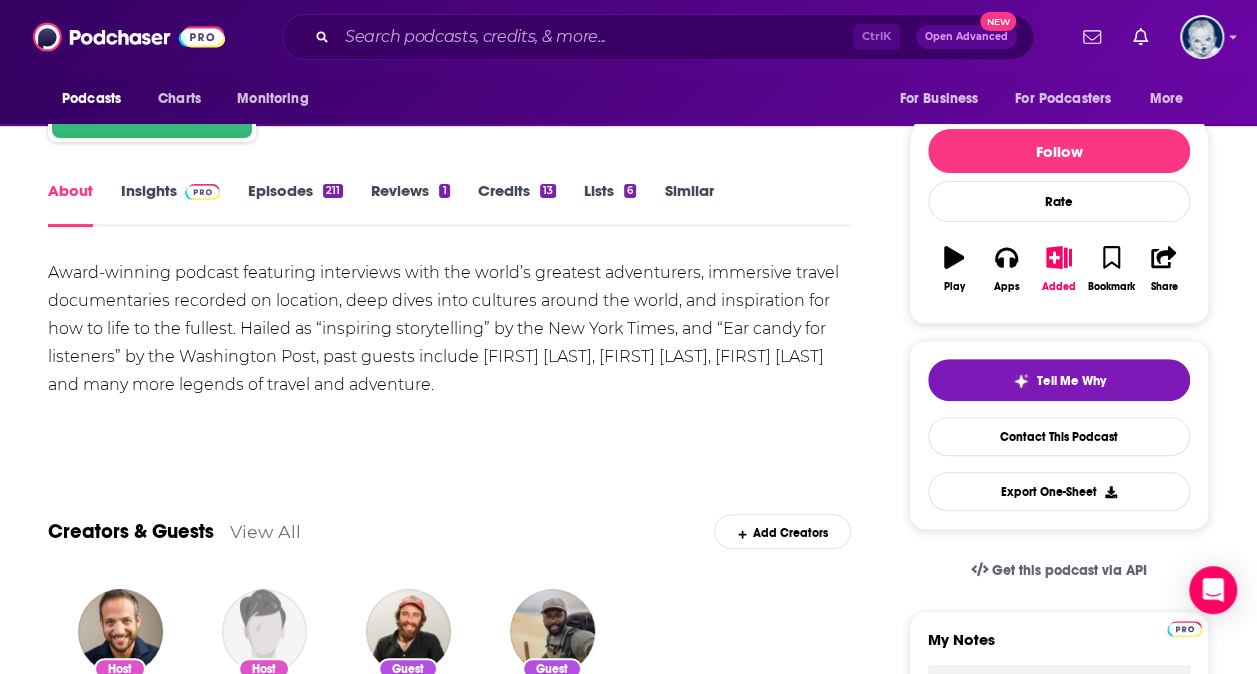 click on "Episodes 211" at bounding box center [295, 204] 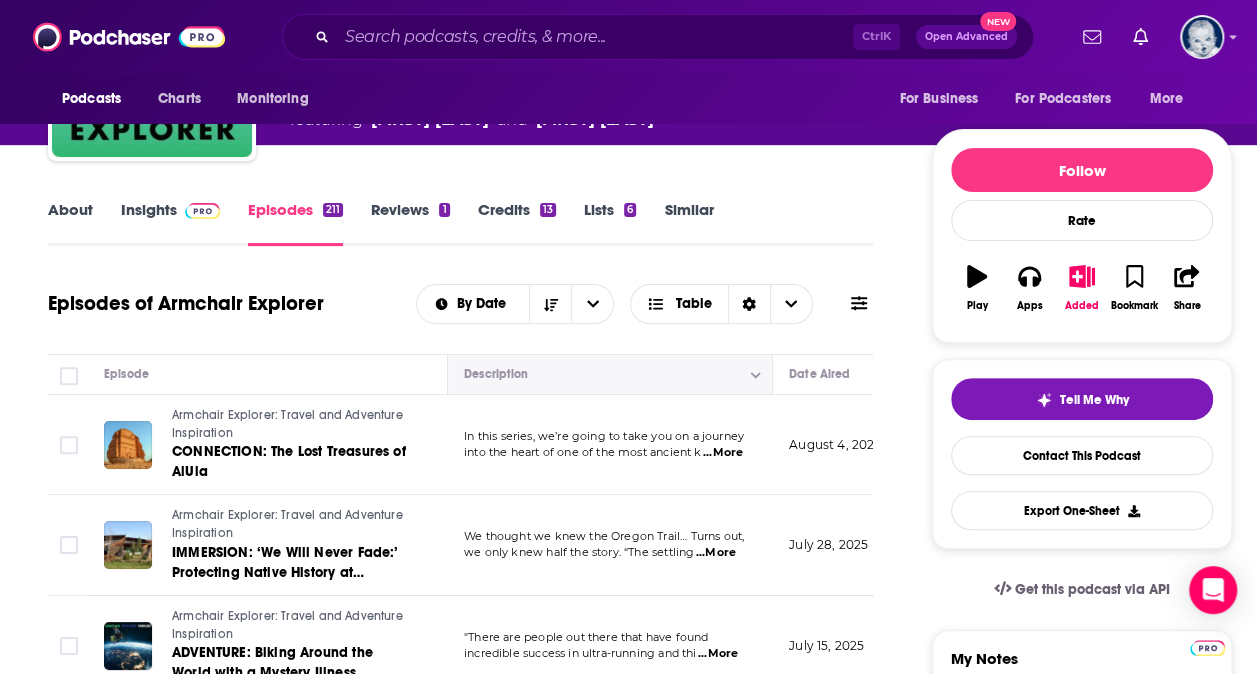 scroll, scrollTop: 180, scrollLeft: 0, axis: vertical 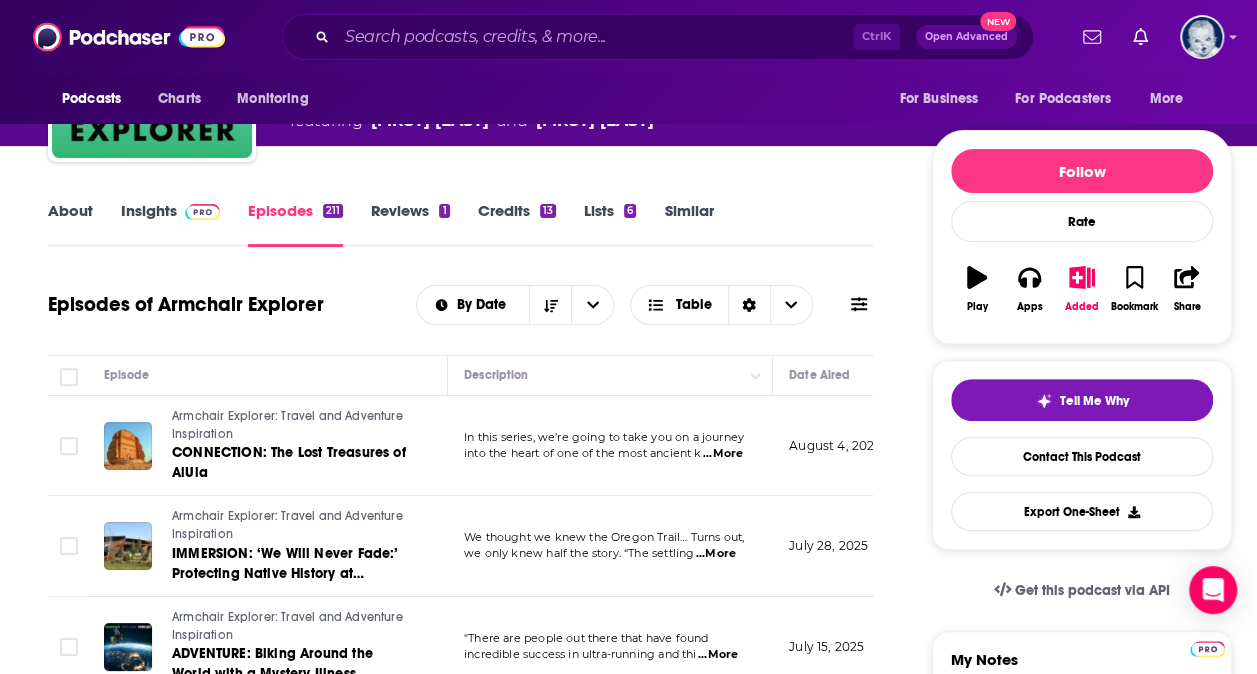 click on "Insights" at bounding box center [170, 224] 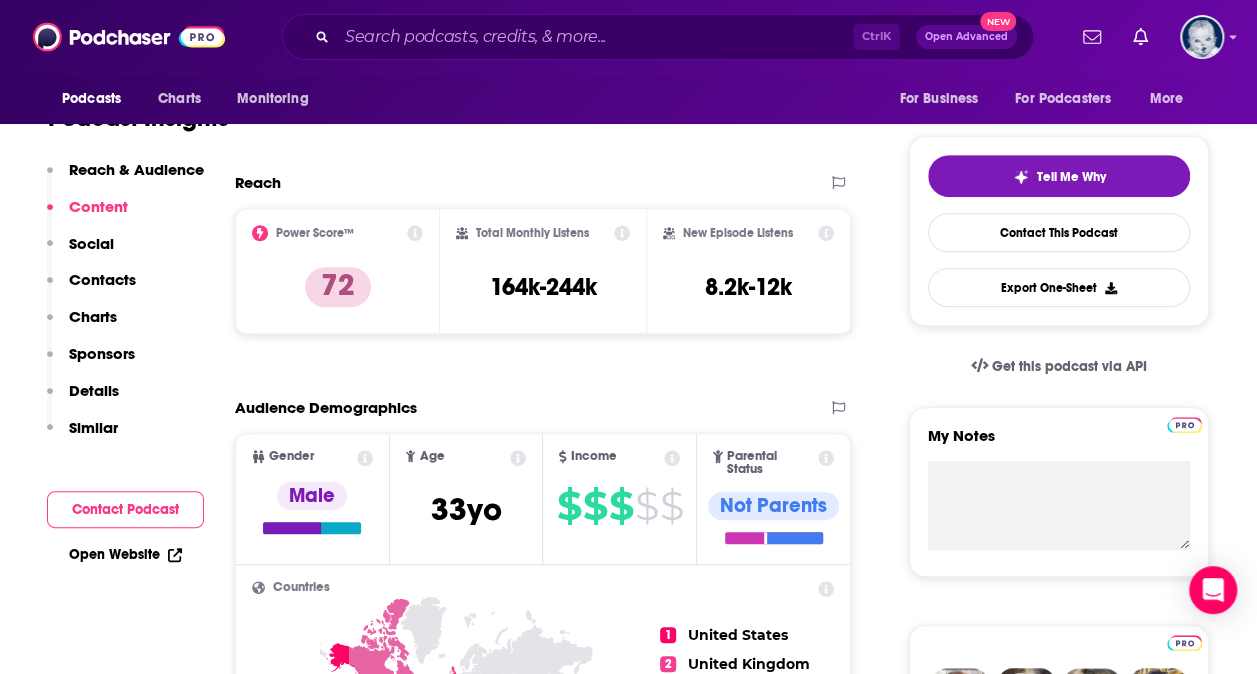 scroll, scrollTop: 363, scrollLeft: 0, axis: vertical 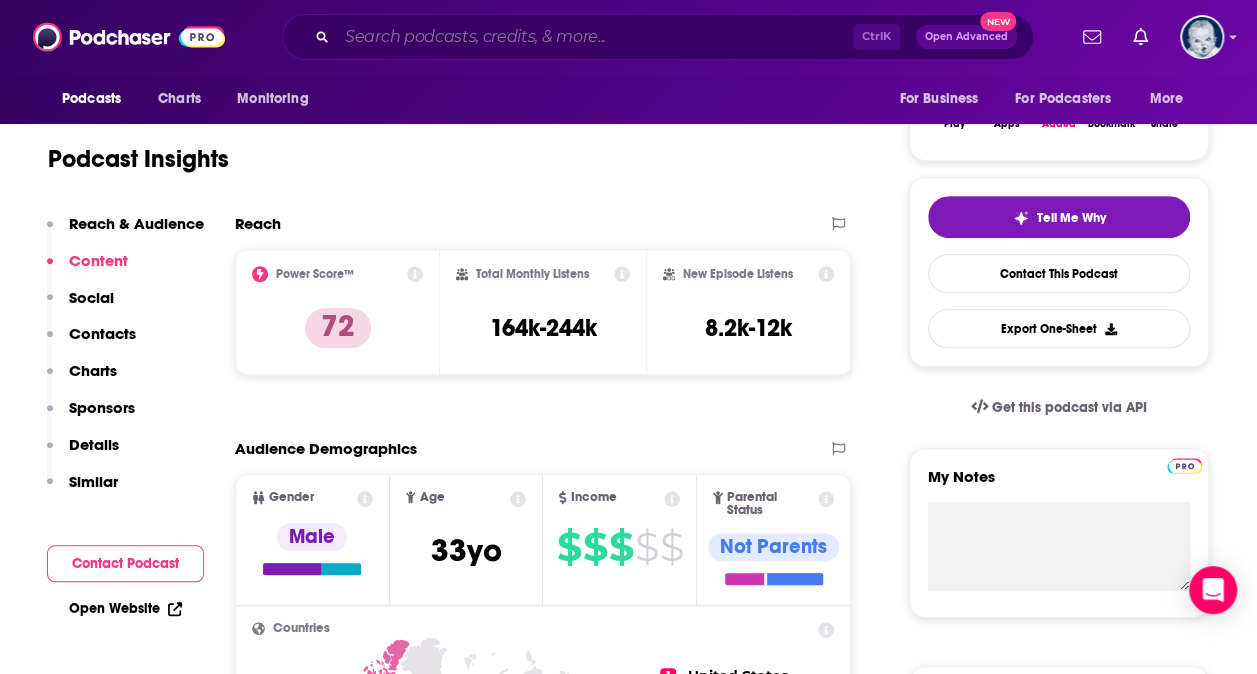 click at bounding box center [595, 37] 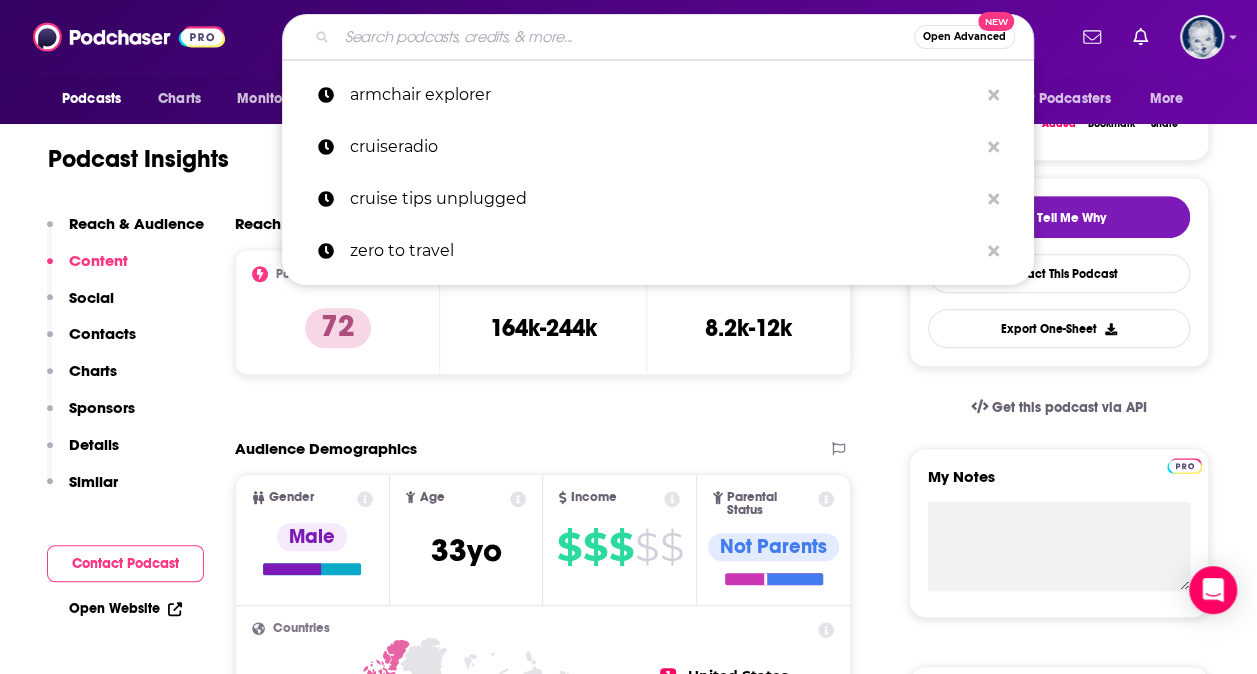 paste on "Laugh Lines w/ [FIRST] & [FIRST] [LAST]" 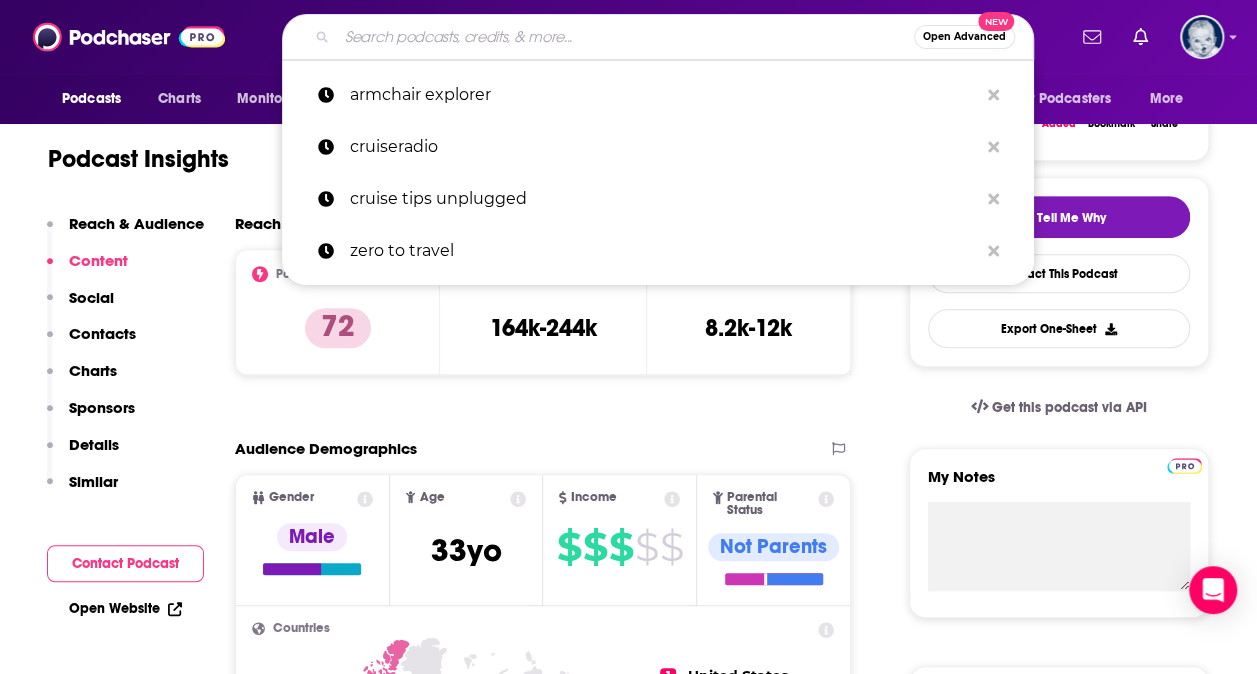 type on "Laugh Lines w/ [FIRST] & [FIRST] [LAST]" 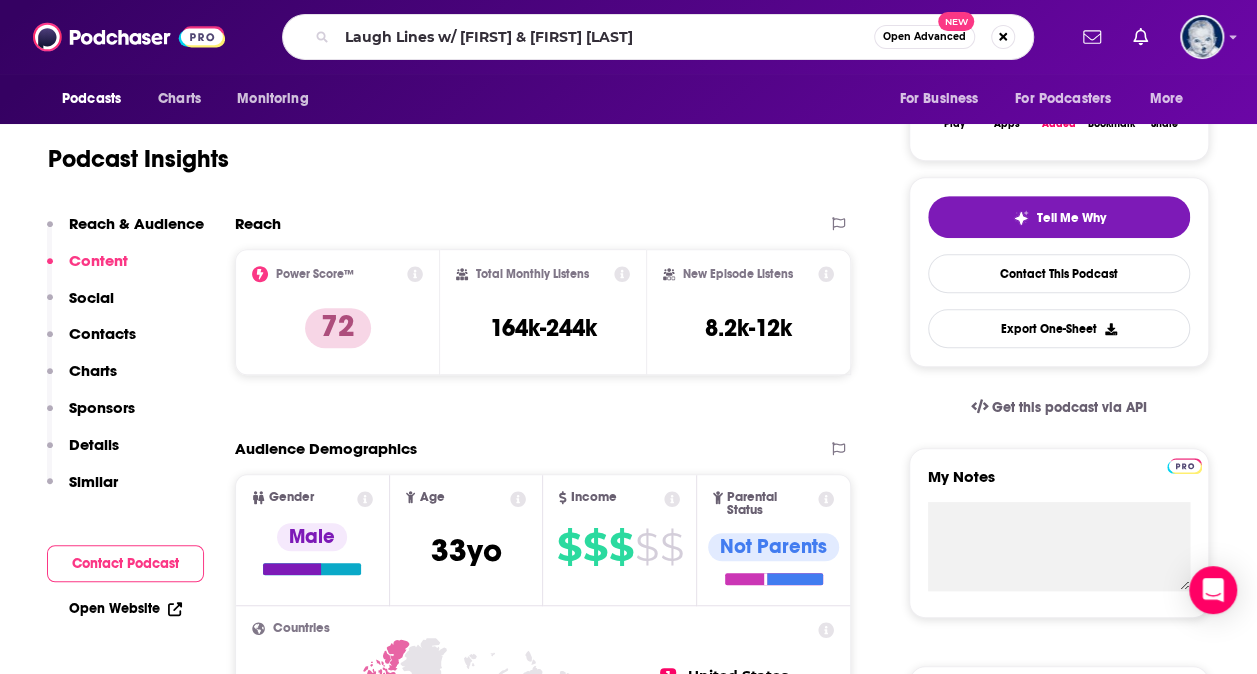 scroll, scrollTop: 0, scrollLeft: 0, axis: both 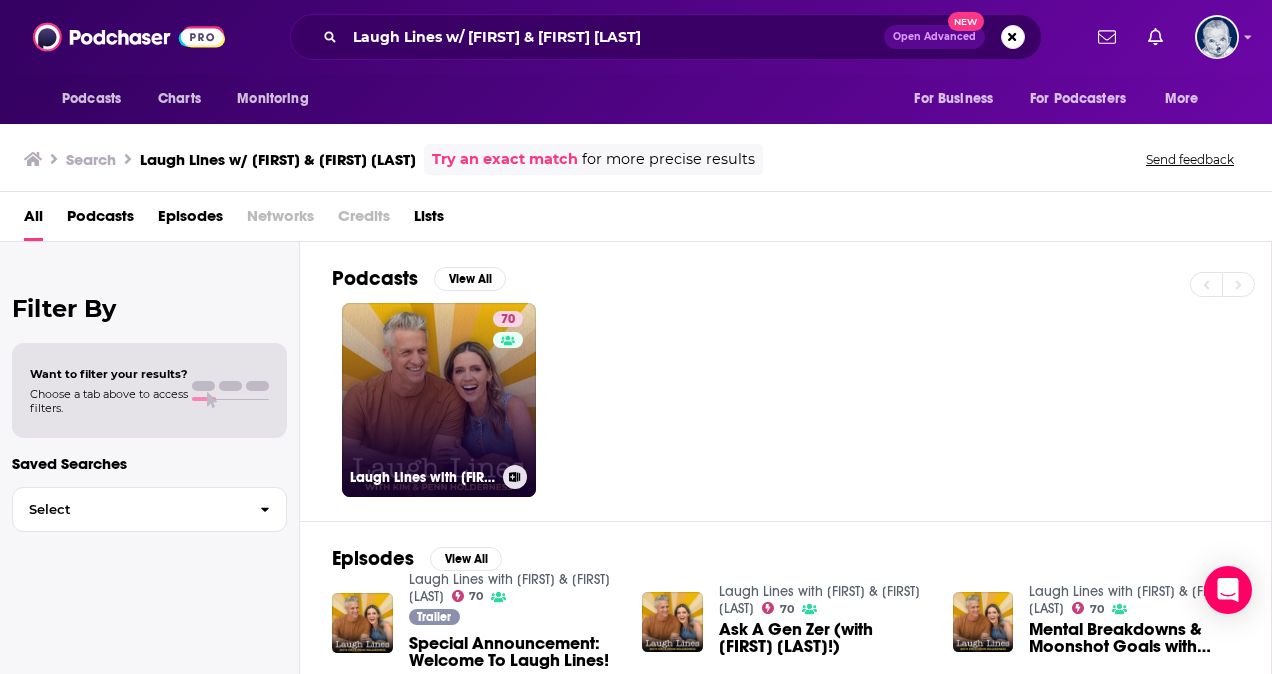 click on "70 Laugh Lines with [FIRST] & [FIRST] [LAST]" at bounding box center (439, 400) 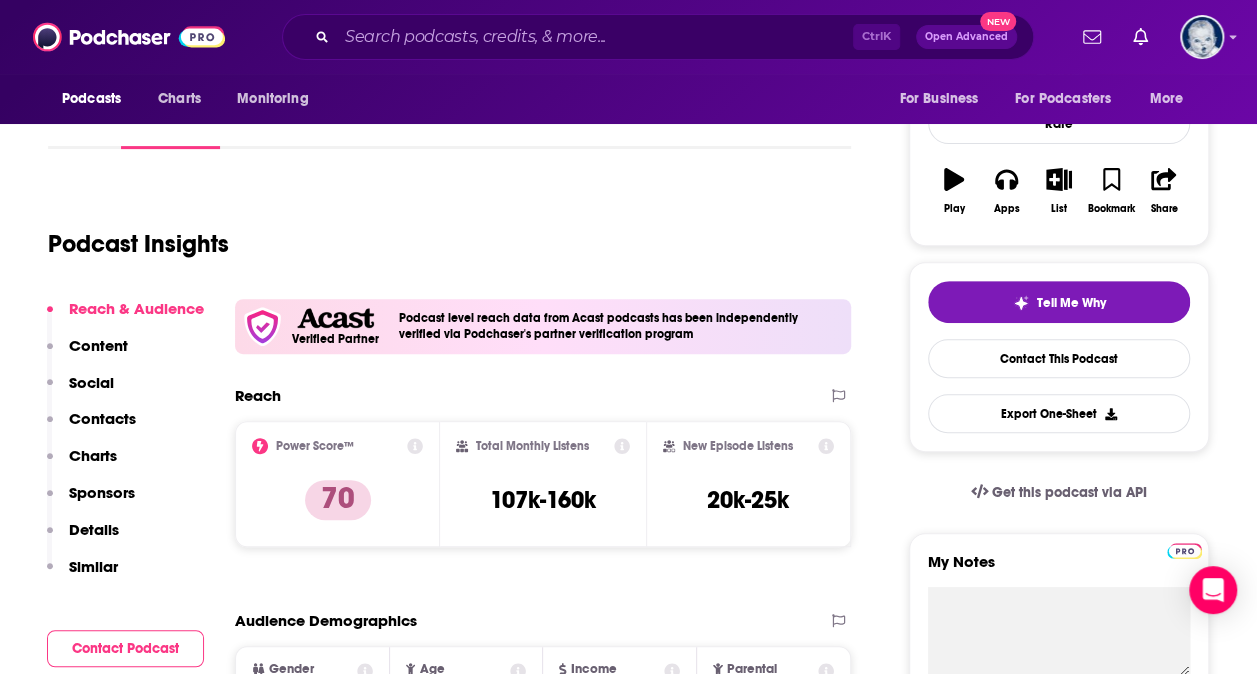 scroll, scrollTop: 15, scrollLeft: 0, axis: vertical 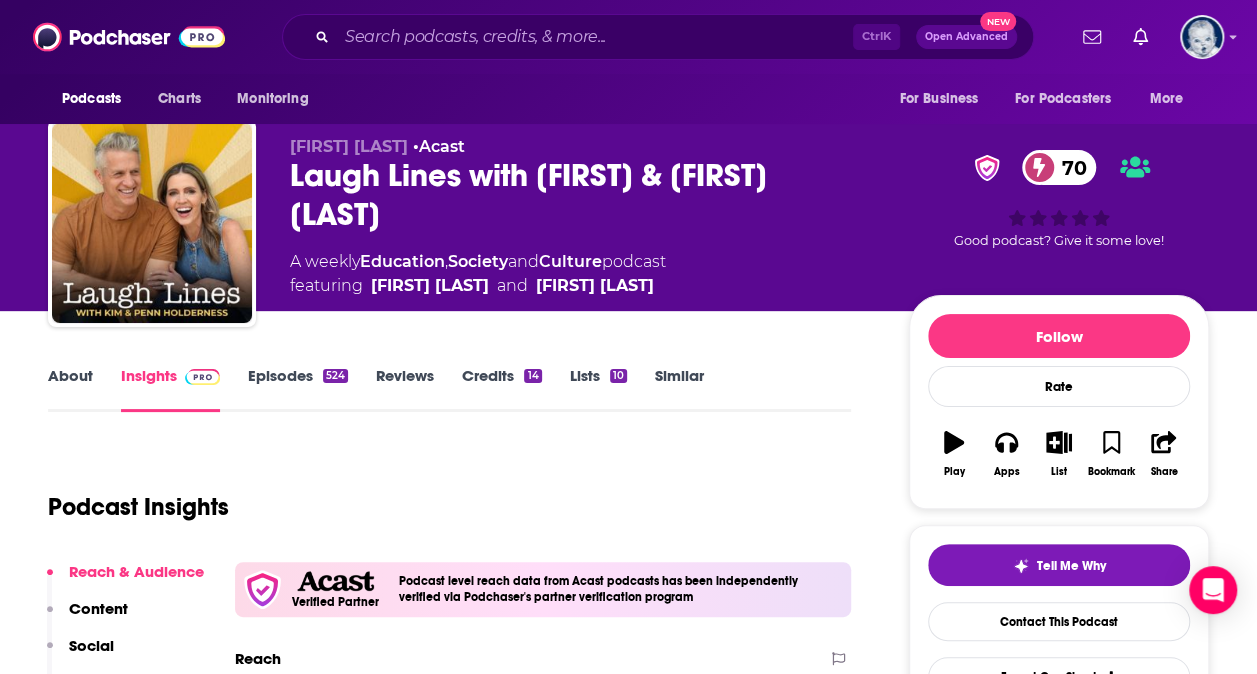 click on "About" at bounding box center (70, 389) 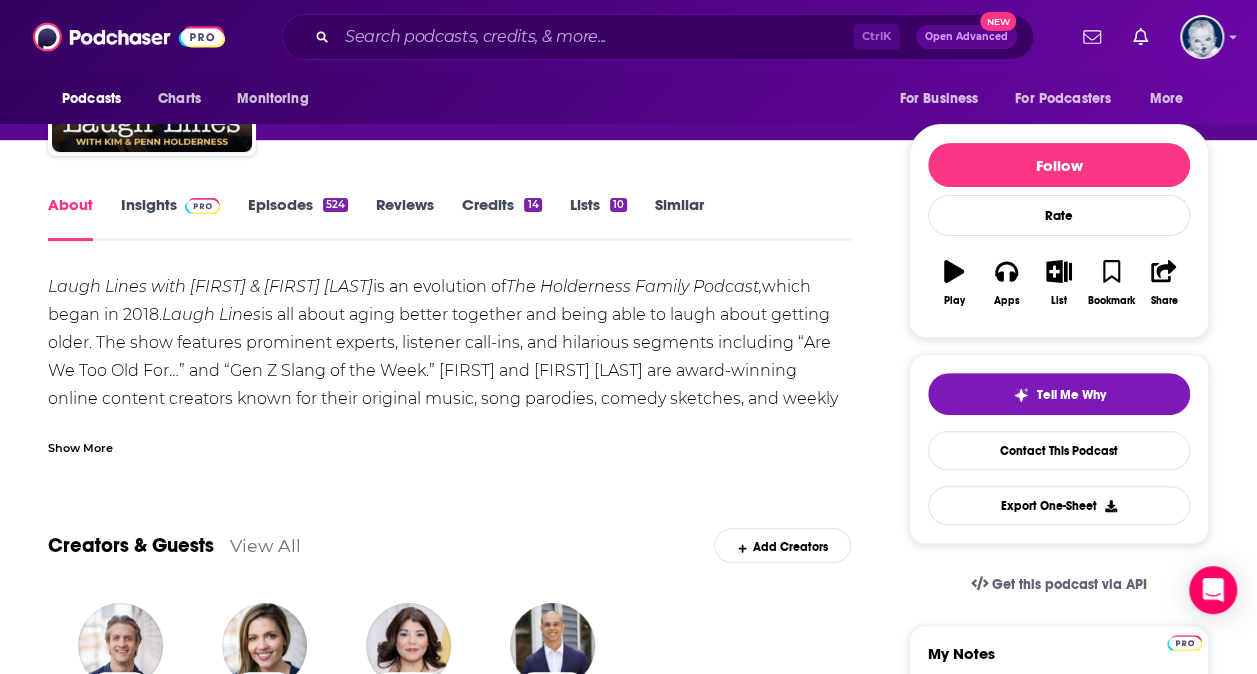 scroll, scrollTop: 187, scrollLeft: 0, axis: vertical 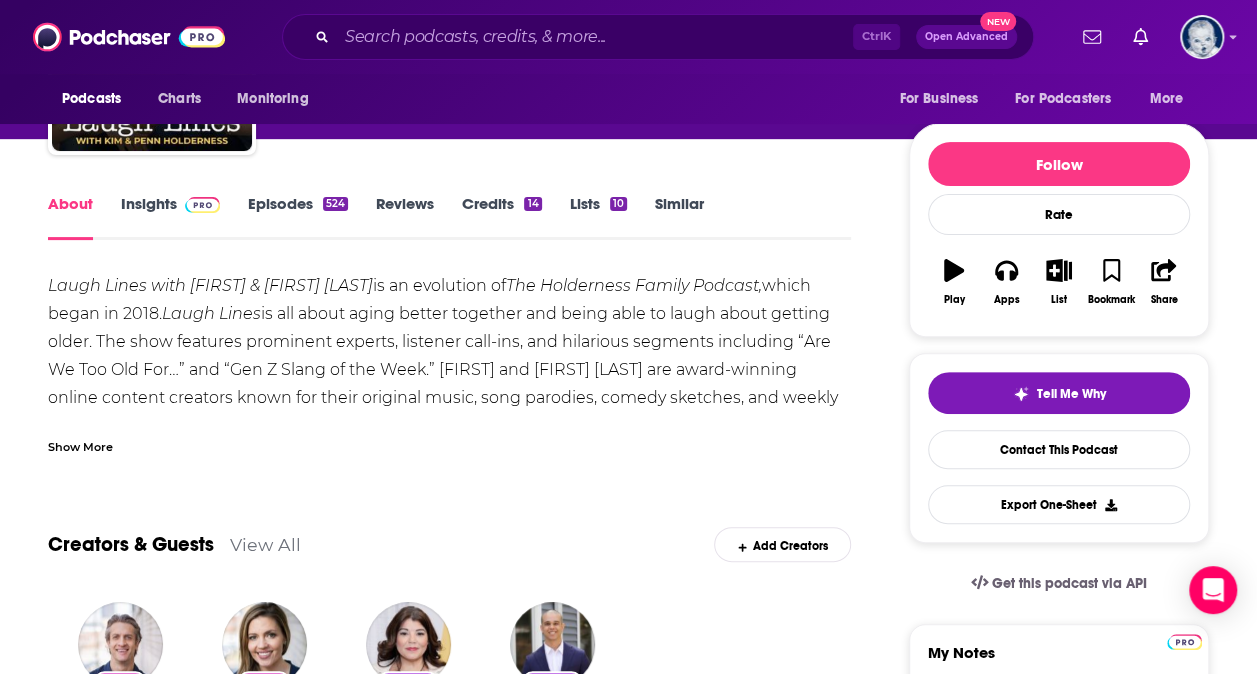 click on "Show More" at bounding box center (80, 445) 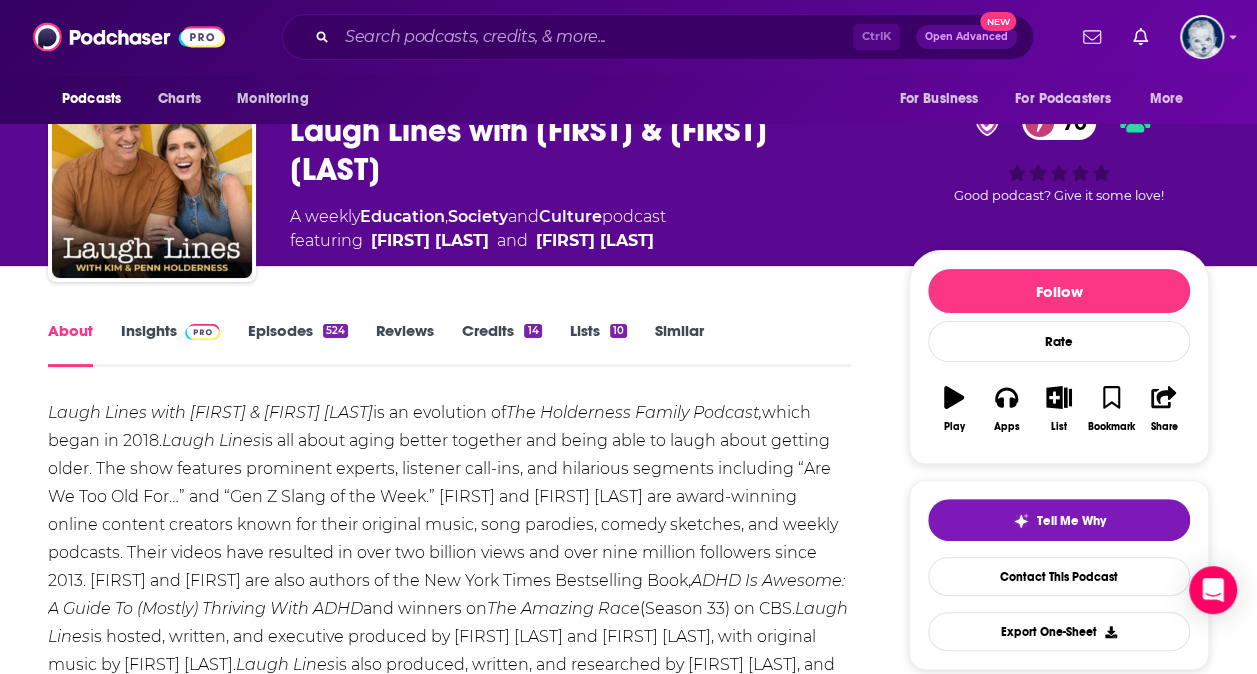 scroll, scrollTop: 0, scrollLeft: 0, axis: both 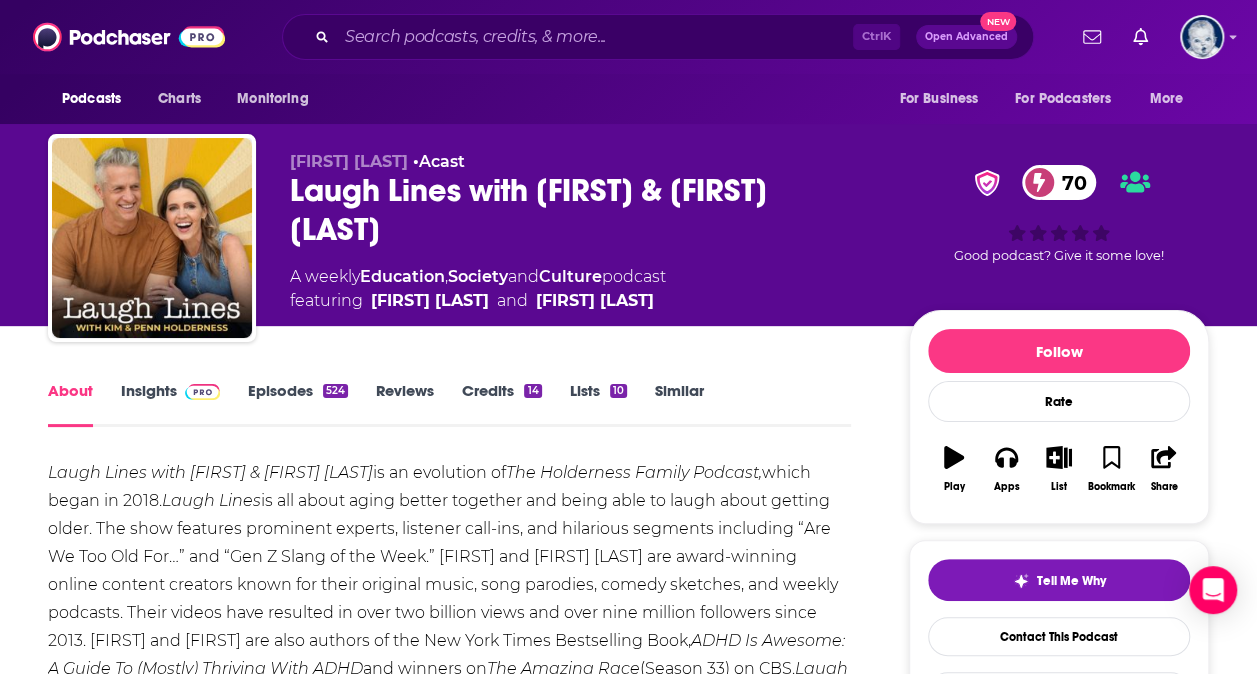 click on "524" at bounding box center [335, 391] 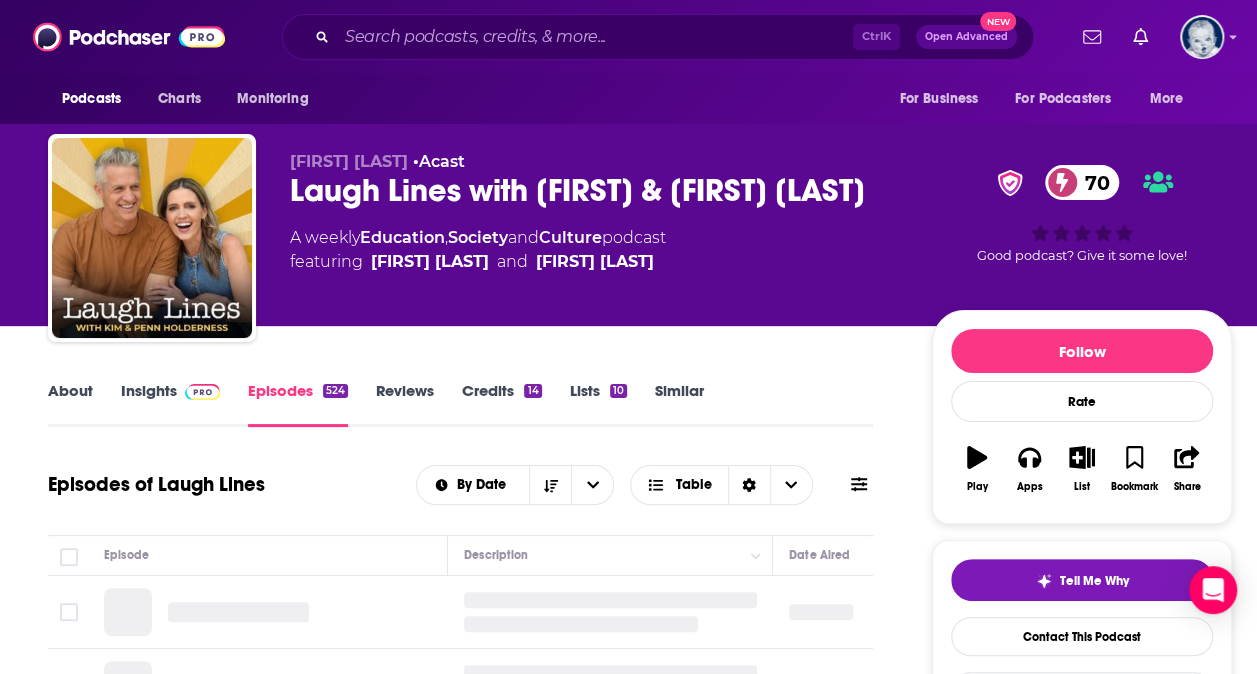 click on "Insights" at bounding box center (170, 404) 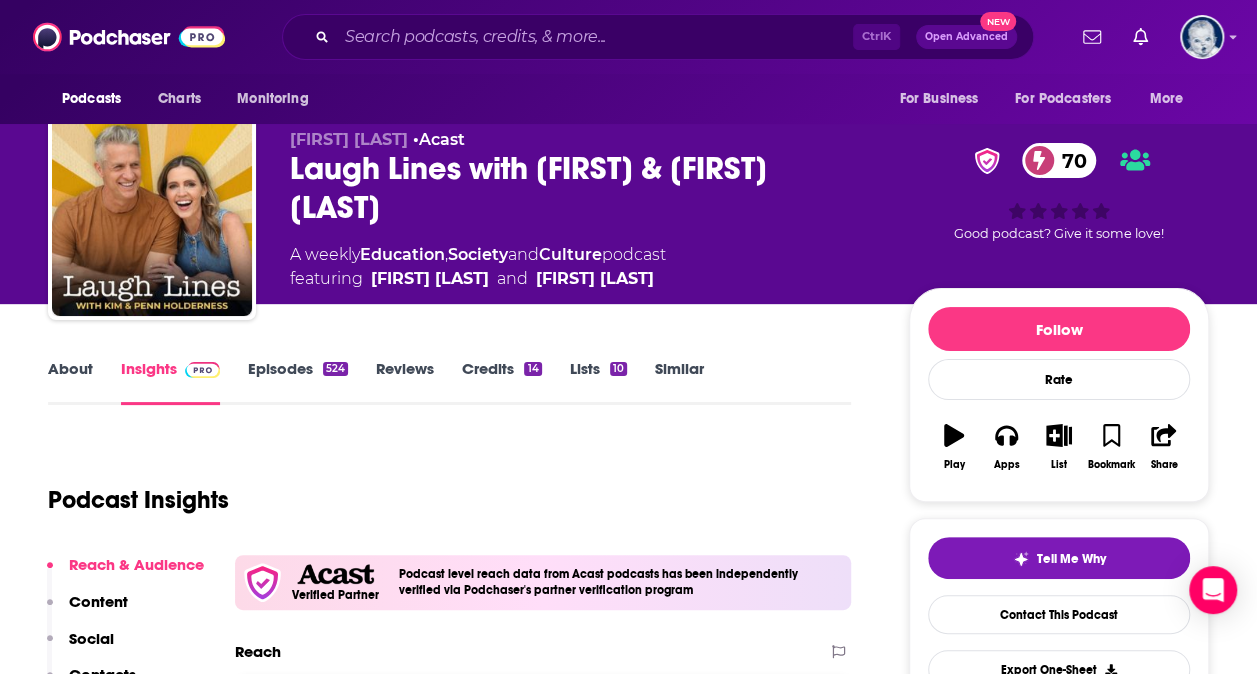 scroll, scrollTop: 0, scrollLeft: 0, axis: both 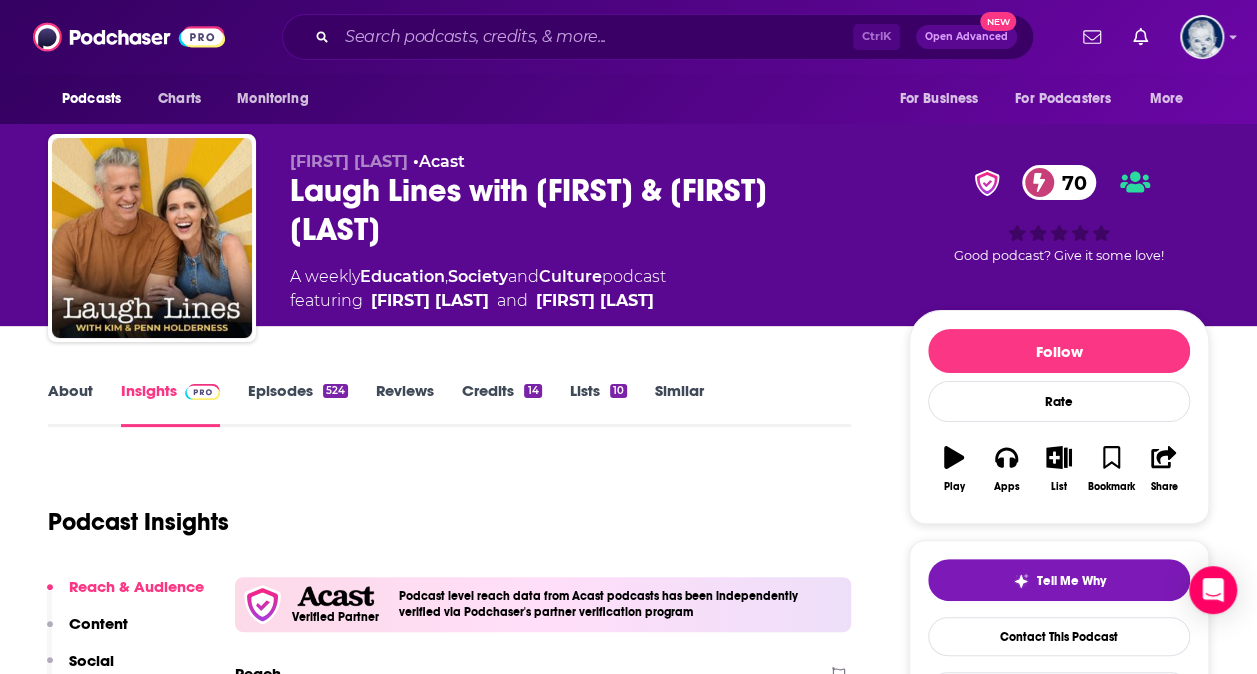 click on "About" at bounding box center [70, 404] 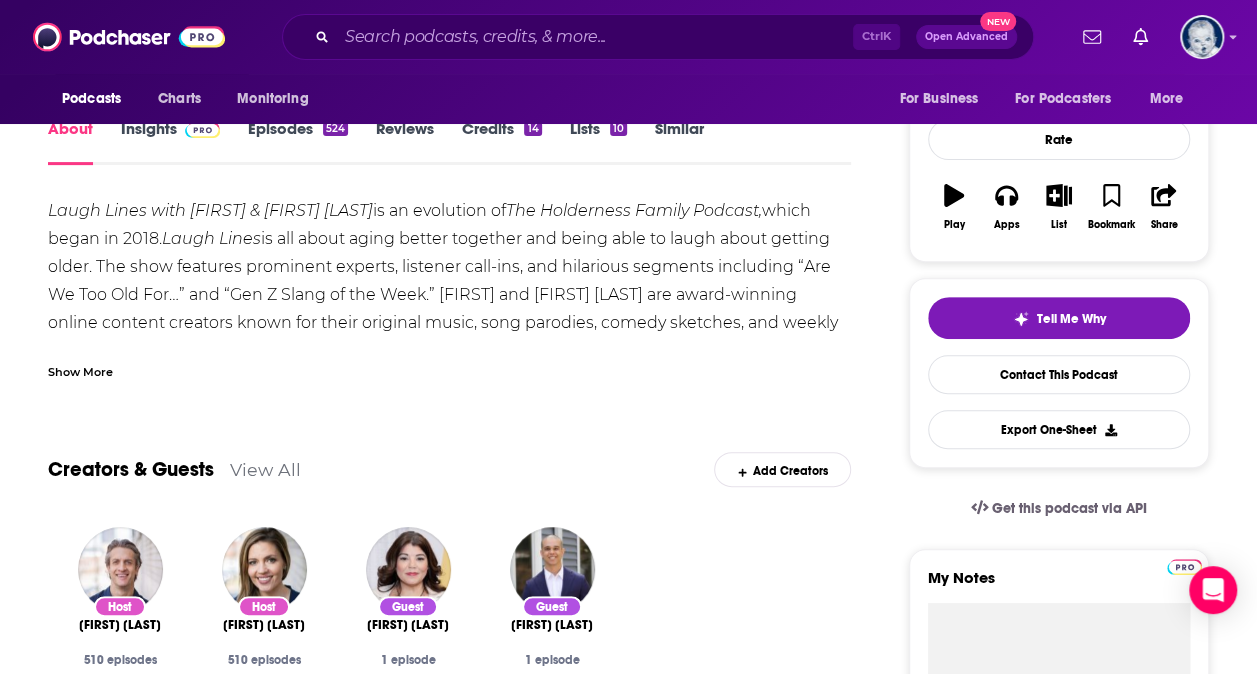 scroll, scrollTop: 240, scrollLeft: 0, axis: vertical 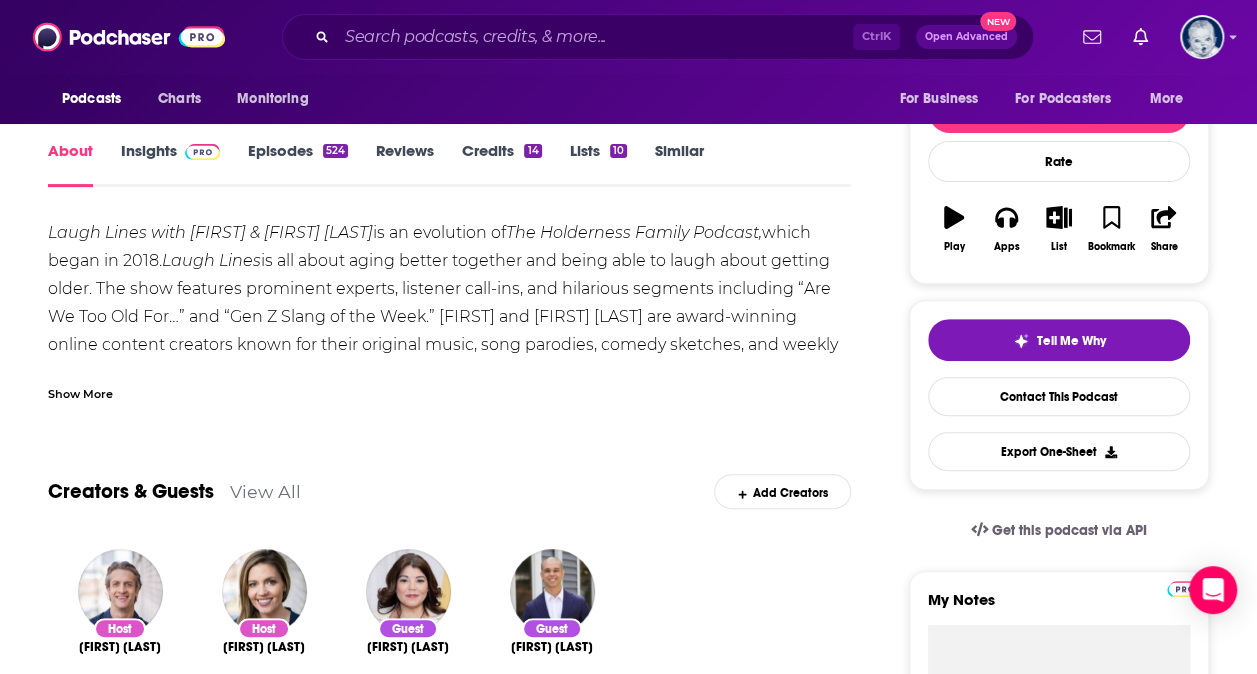 click on "Show More" at bounding box center [449, 386] 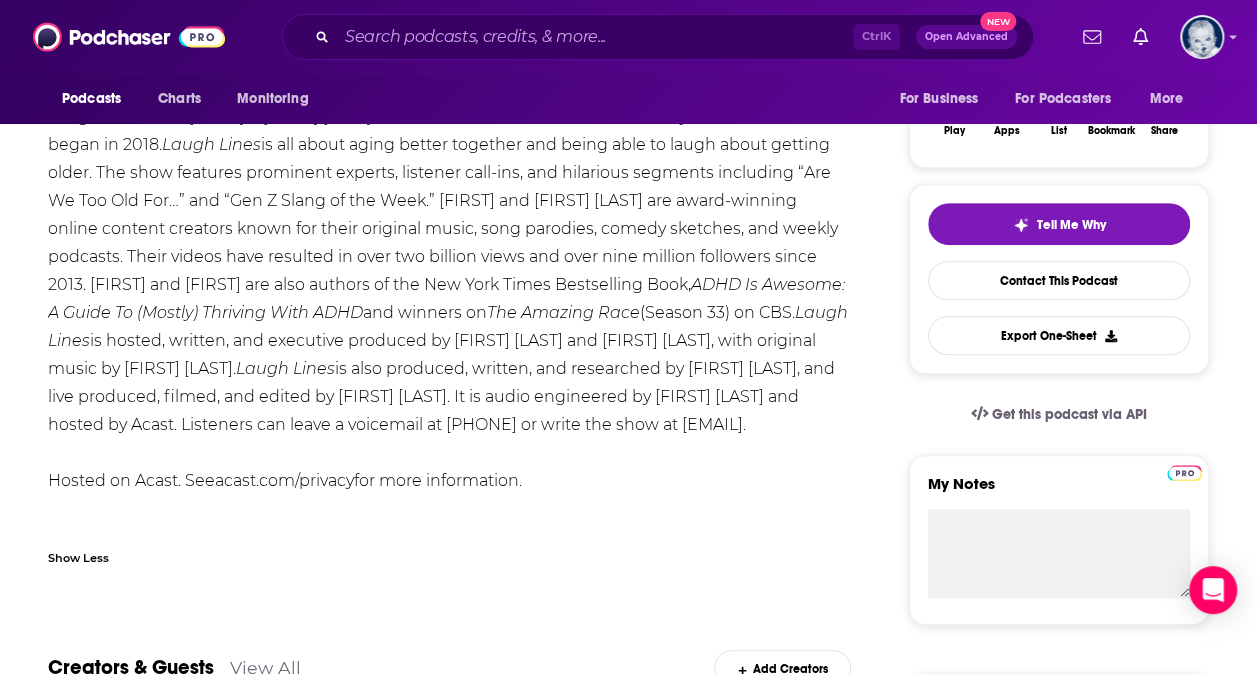 scroll, scrollTop: 358, scrollLeft: 0, axis: vertical 